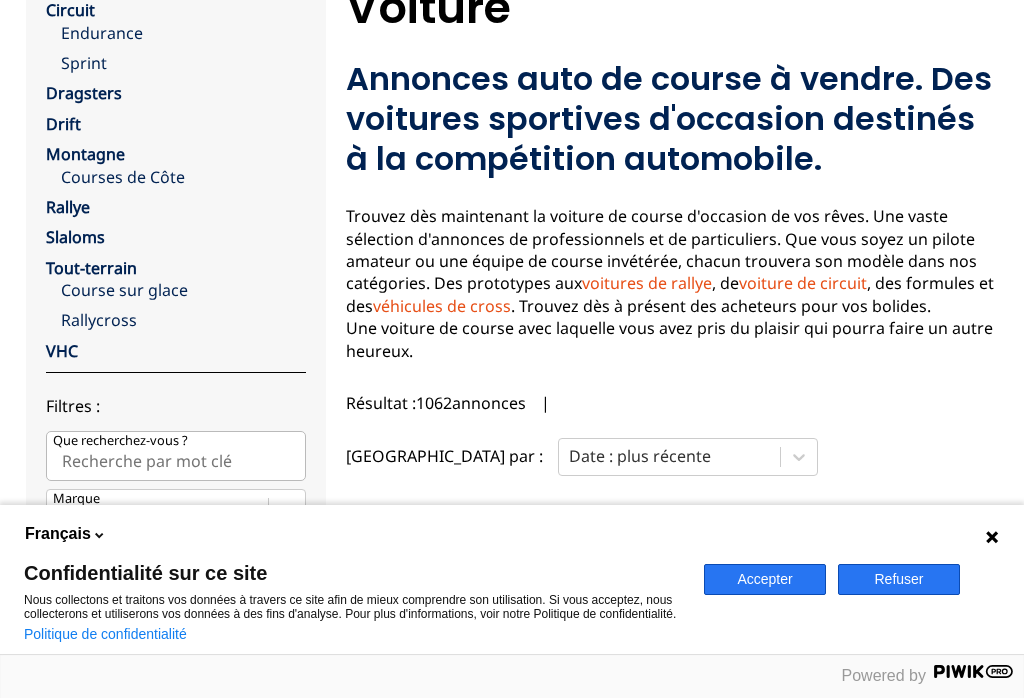 scroll, scrollTop: 158, scrollLeft: 0, axis: vertical 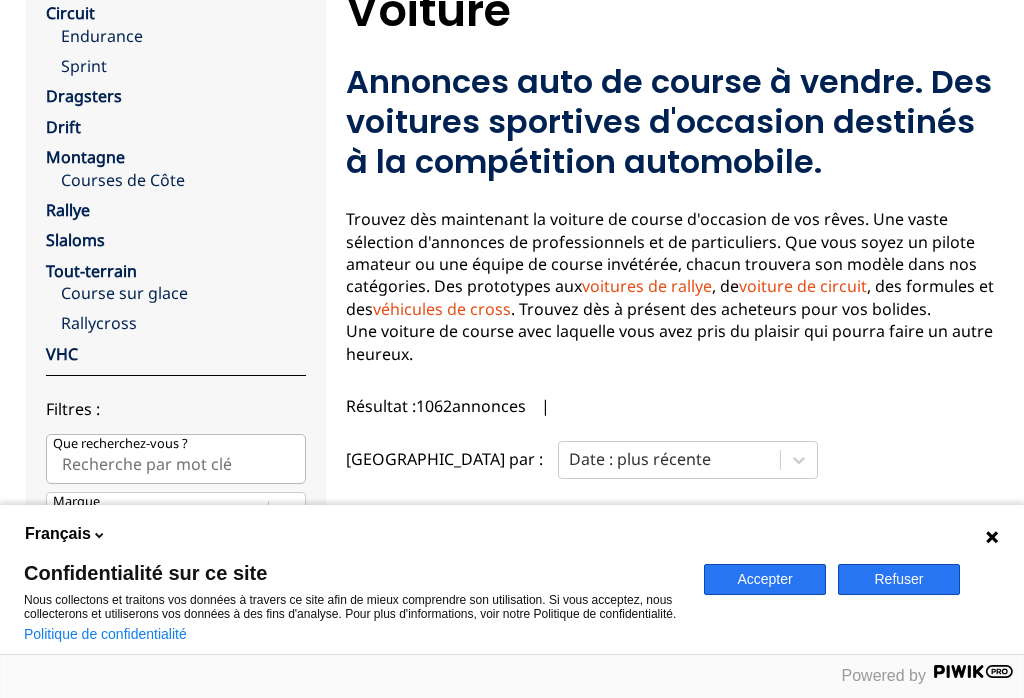 click on "Refuser" at bounding box center (899, 579) 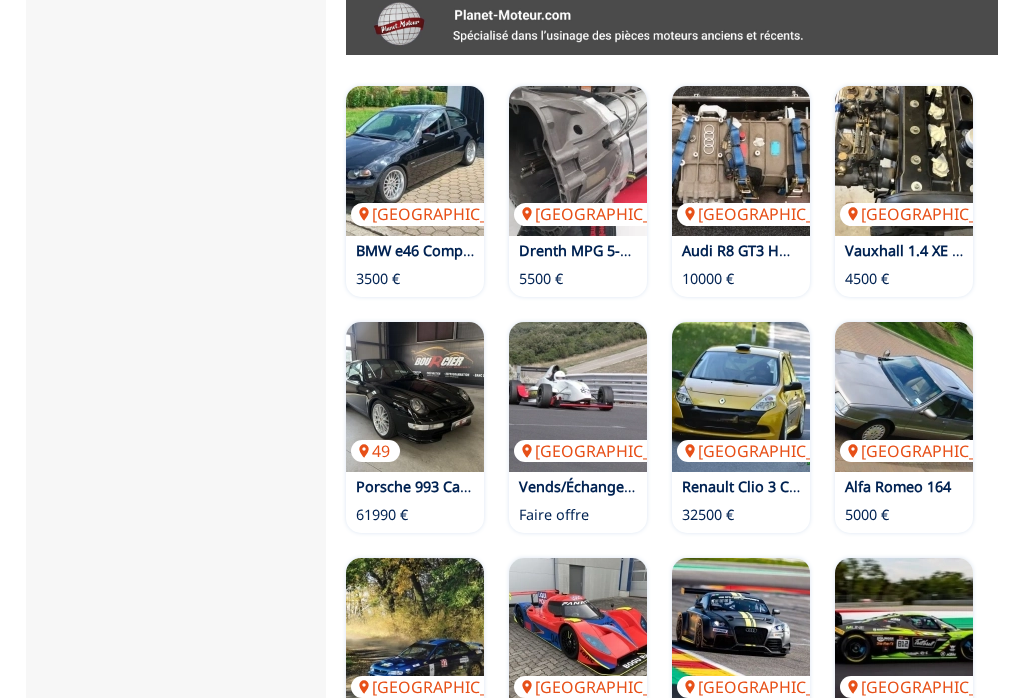 scroll, scrollTop: 1215, scrollLeft: 0, axis: vertical 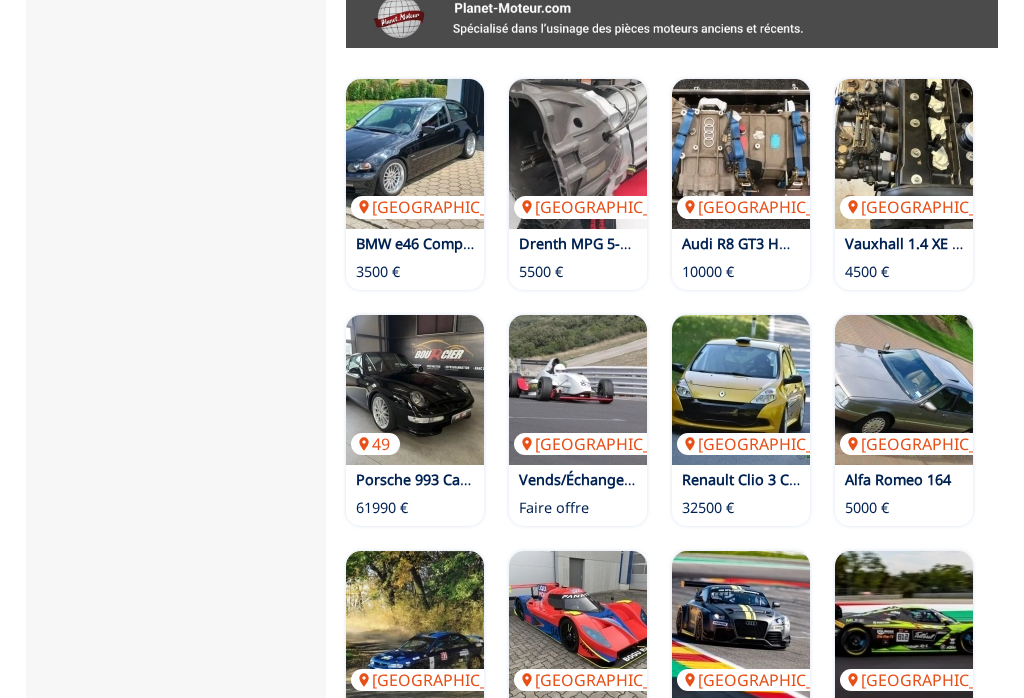 click at bounding box center (904, 390) 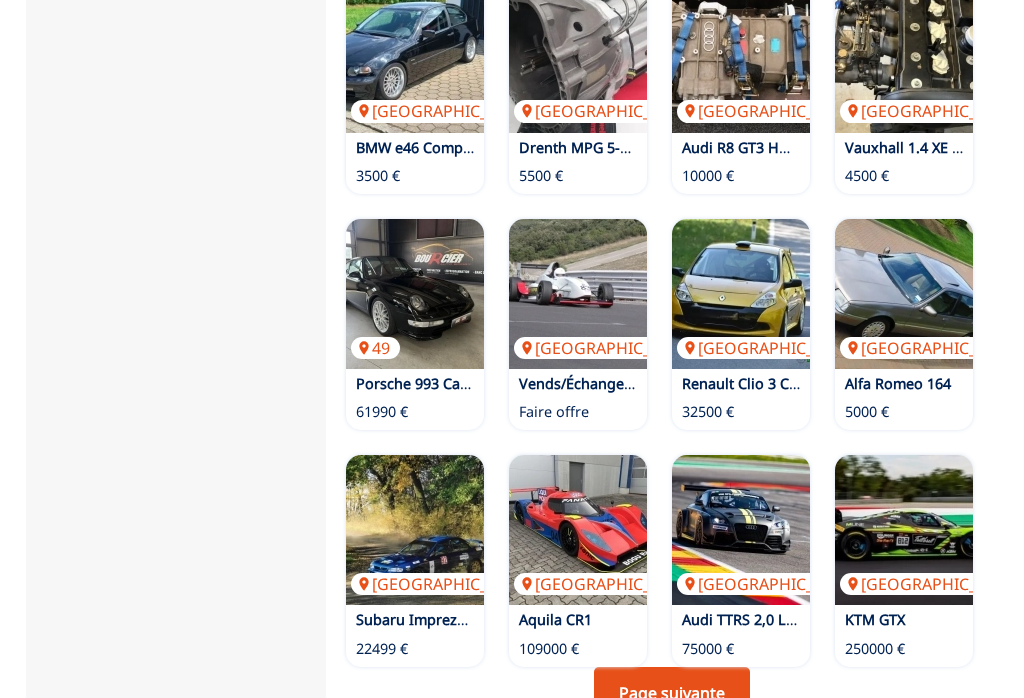 scroll, scrollTop: 1311, scrollLeft: 0, axis: vertical 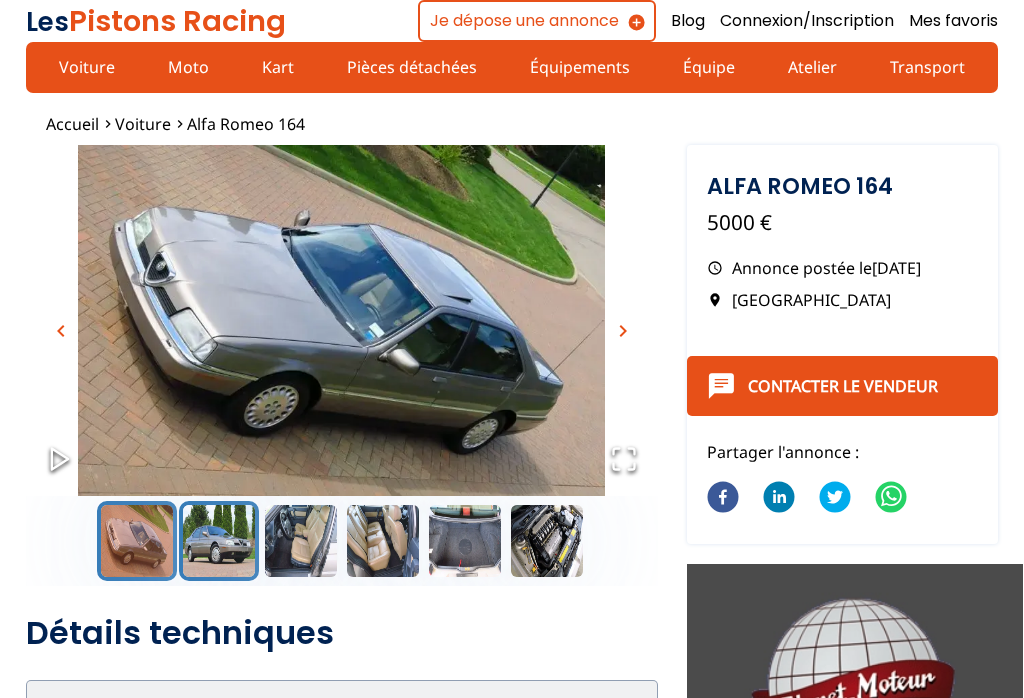 click at bounding box center [219, 541] 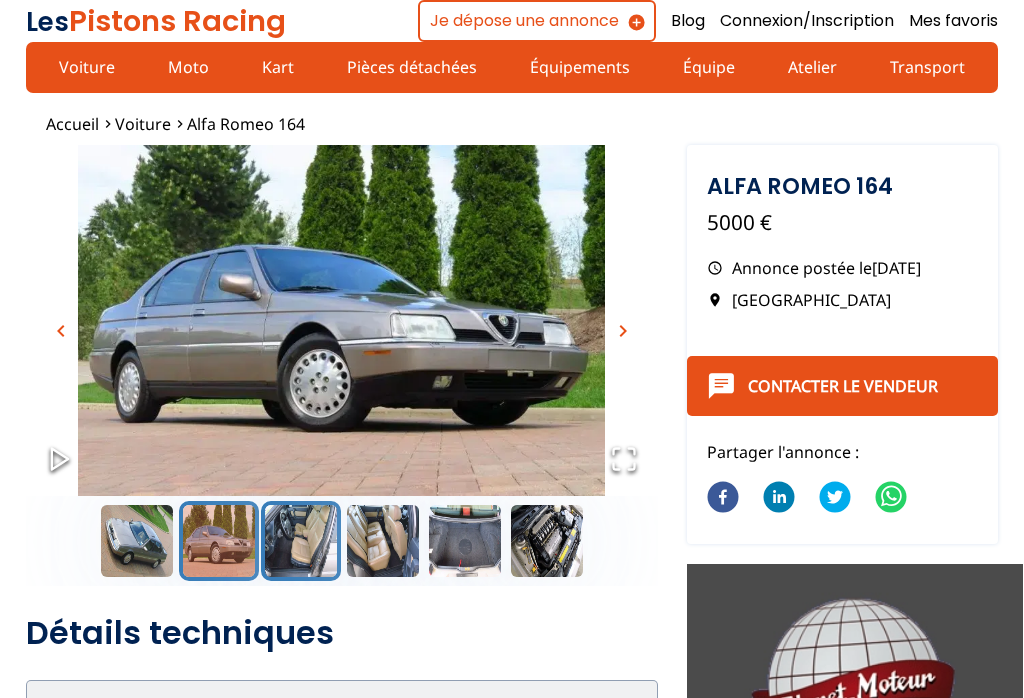 click at bounding box center (301, 541) 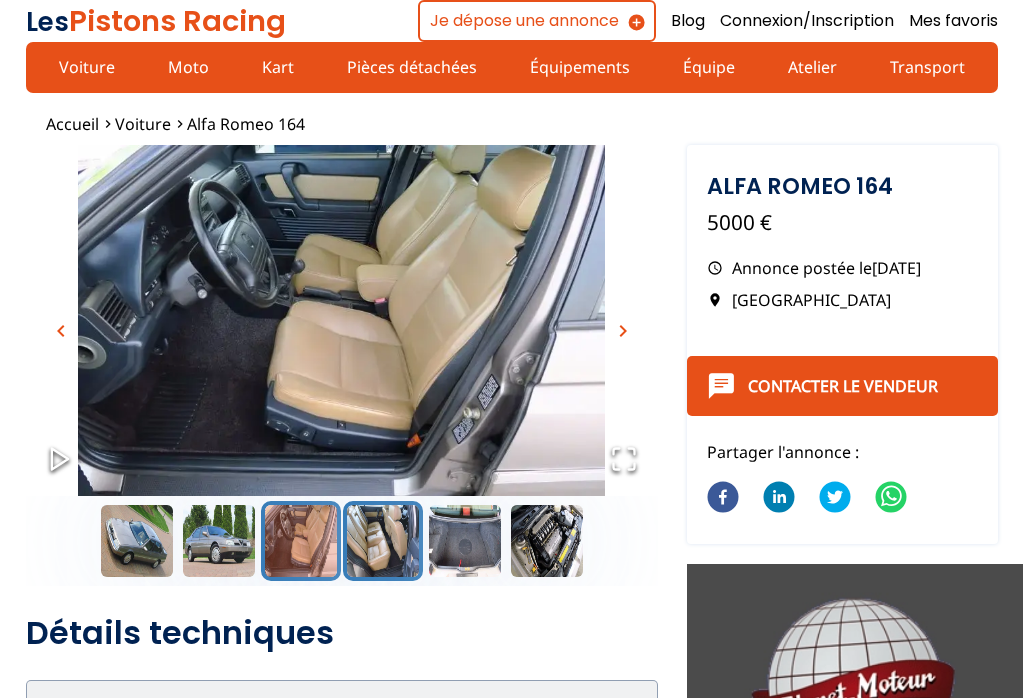 click at bounding box center (383, 541) 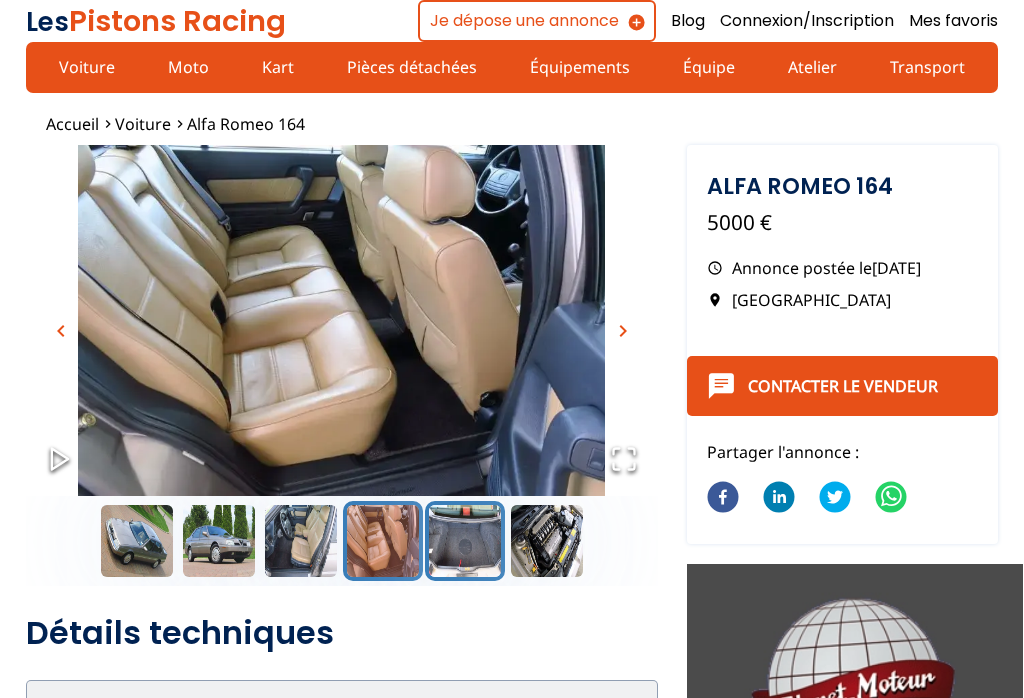 click at bounding box center (465, 541) 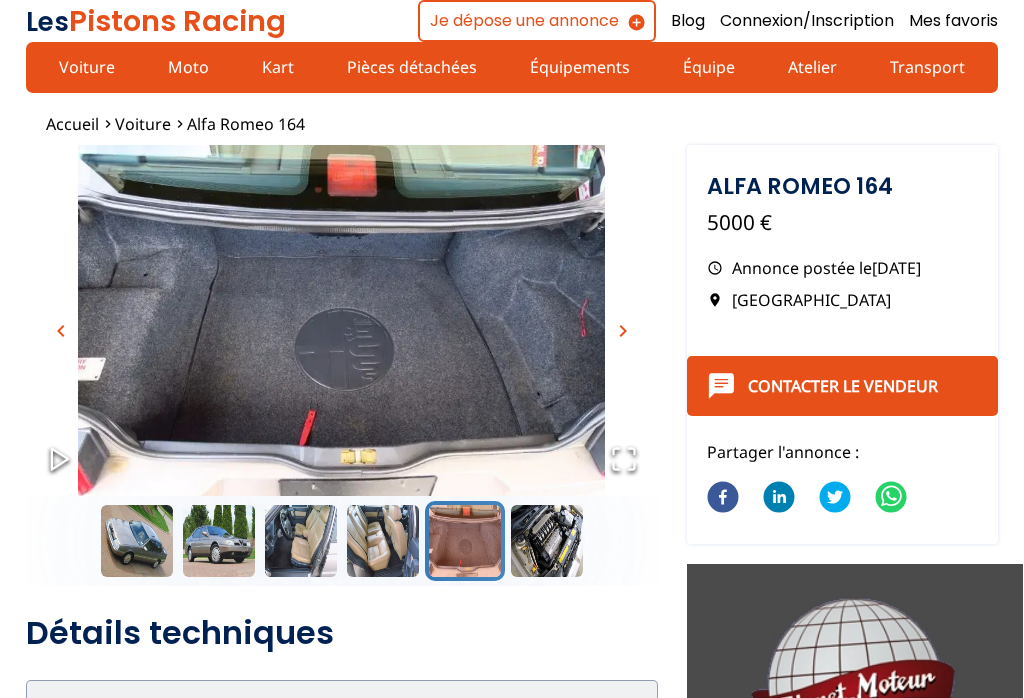 scroll, scrollTop: 13, scrollLeft: 0, axis: vertical 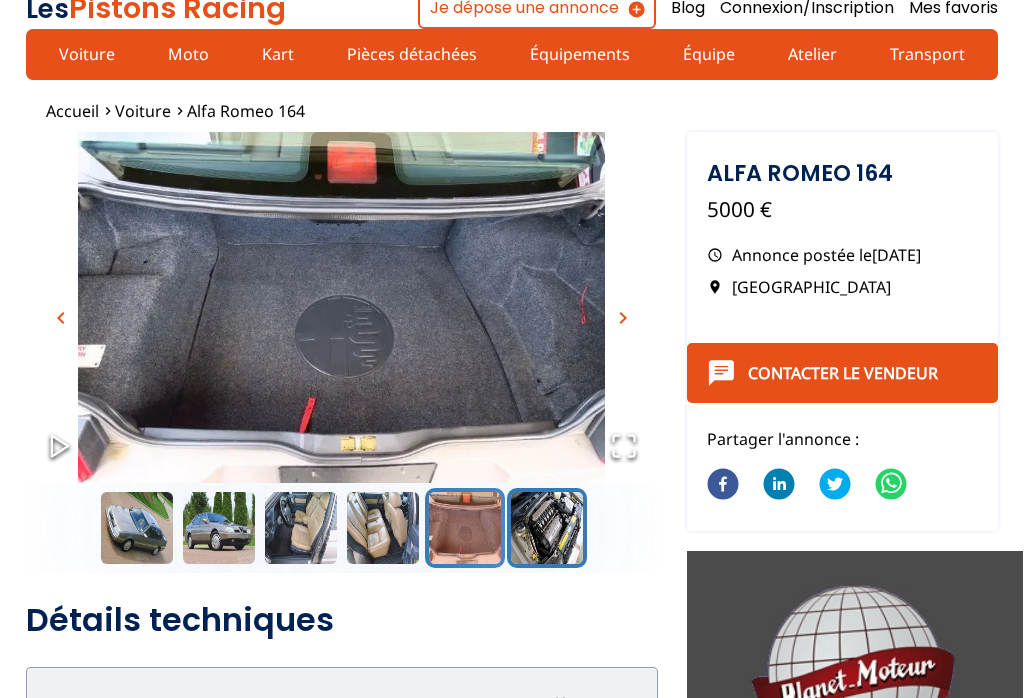 click at bounding box center (547, 528) 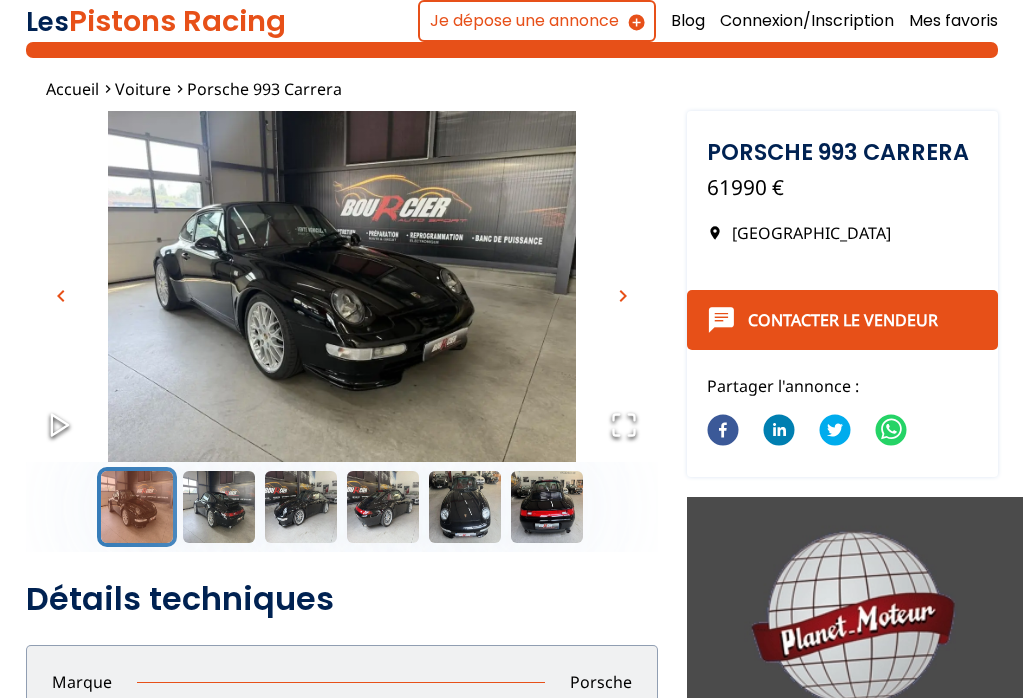 scroll, scrollTop: 0, scrollLeft: 0, axis: both 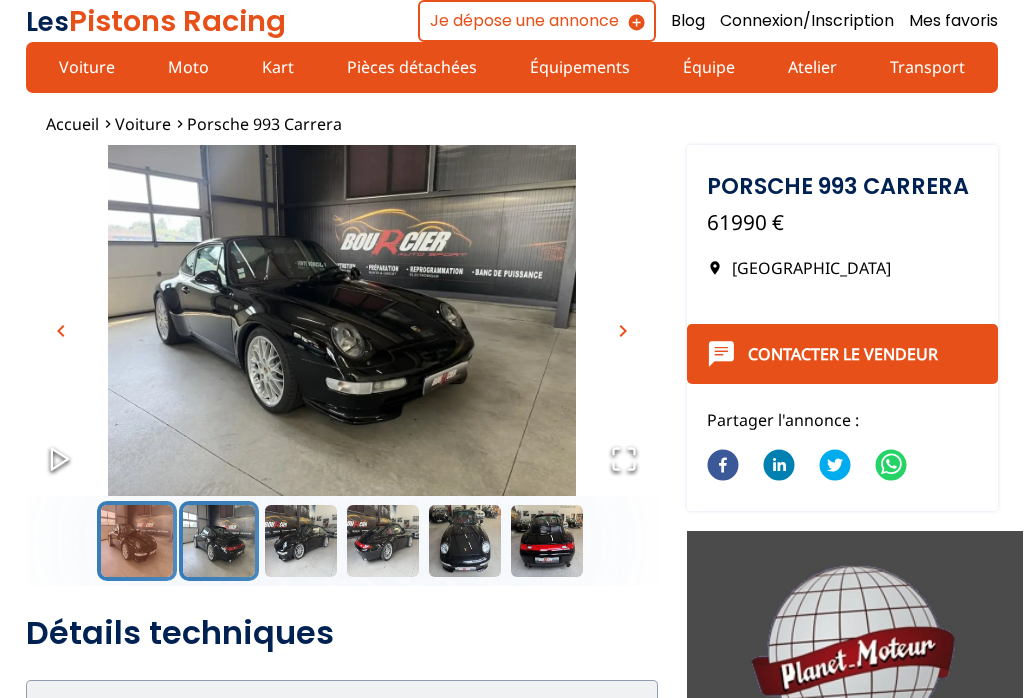 click at bounding box center [219, 541] 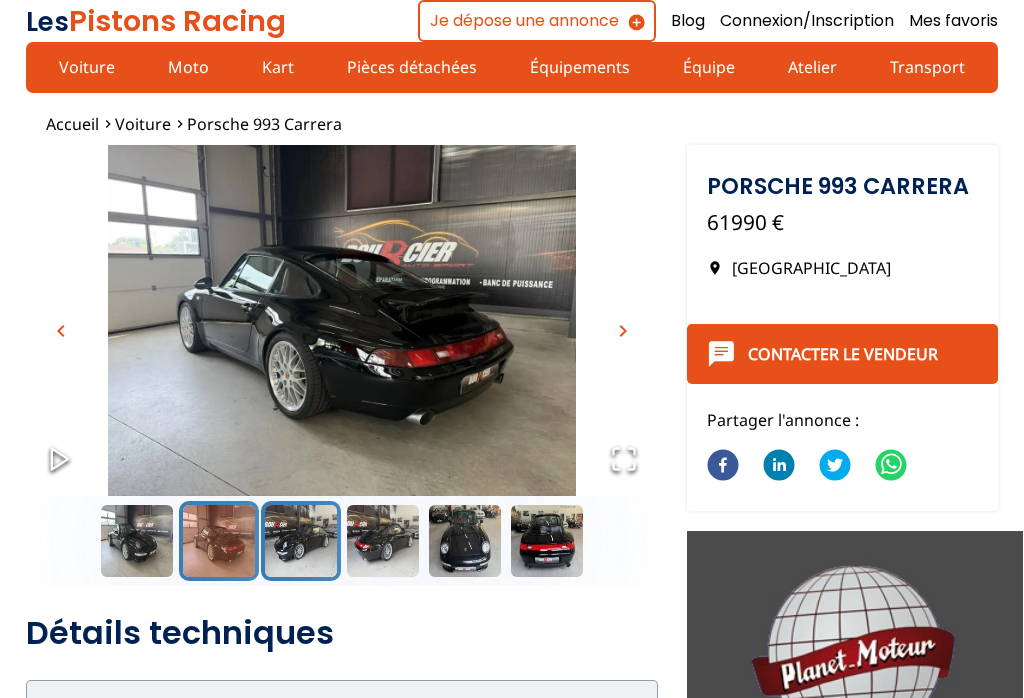 click at bounding box center (301, 541) 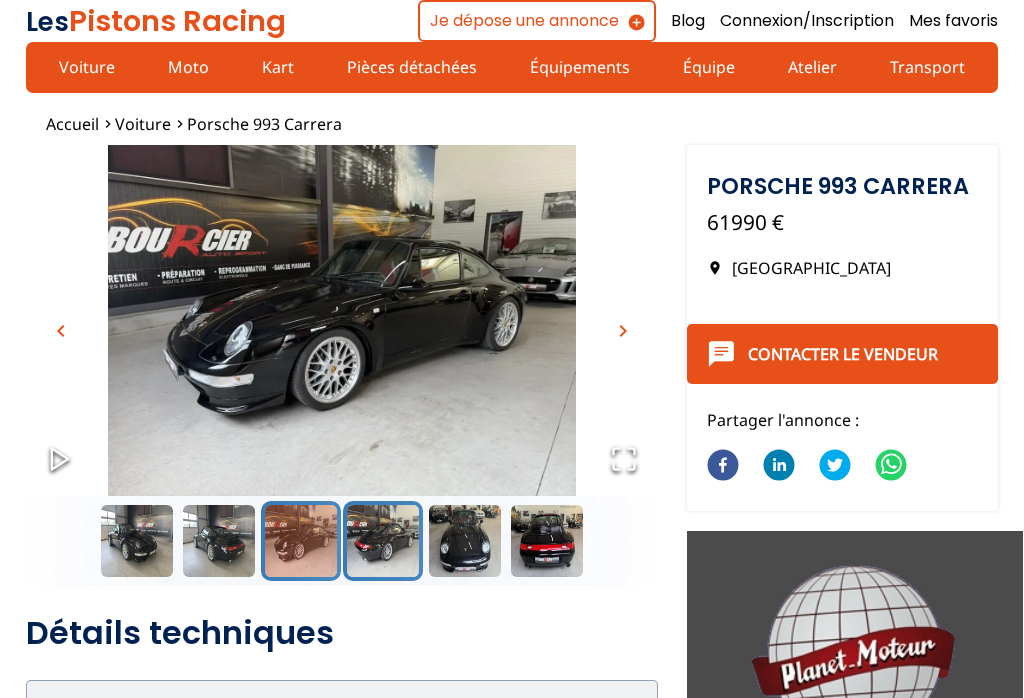 click at bounding box center (383, 541) 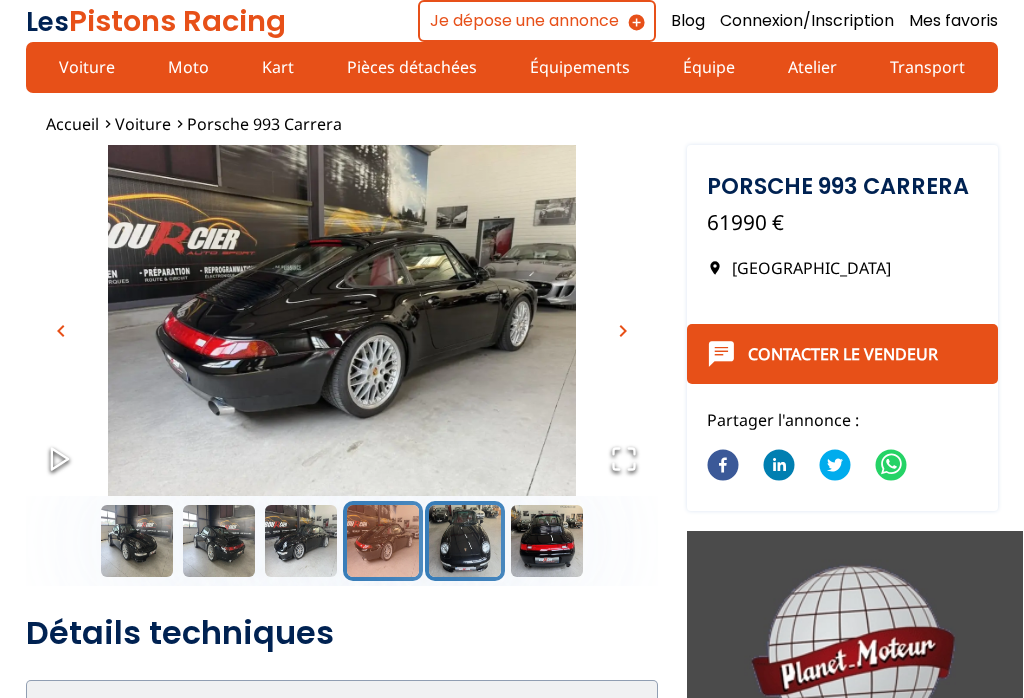 click at bounding box center (465, 541) 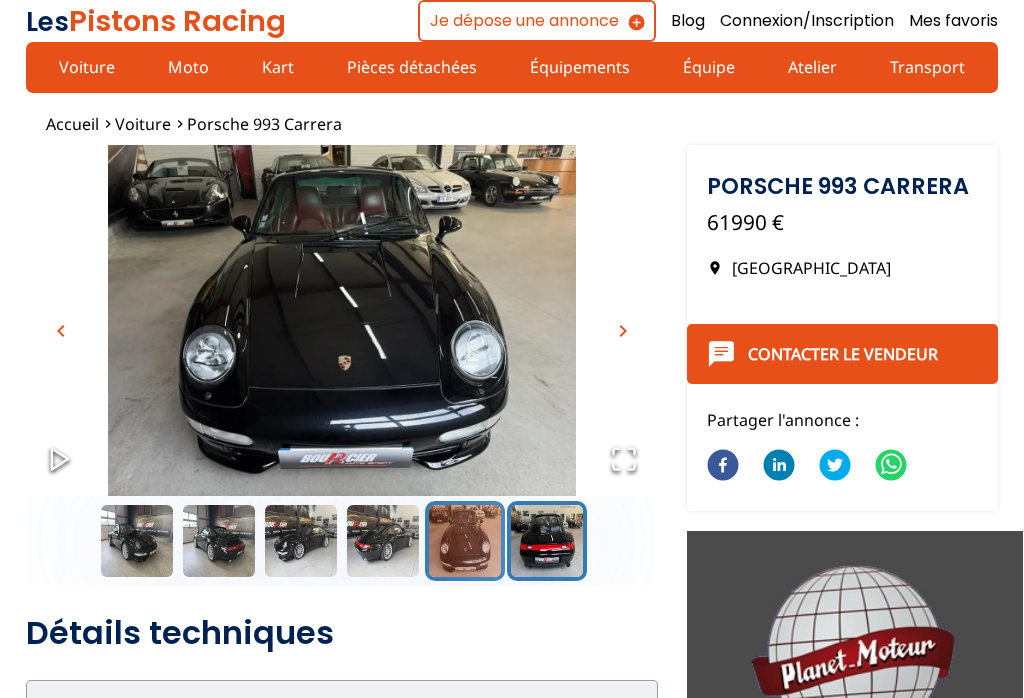click at bounding box center [547, 541] 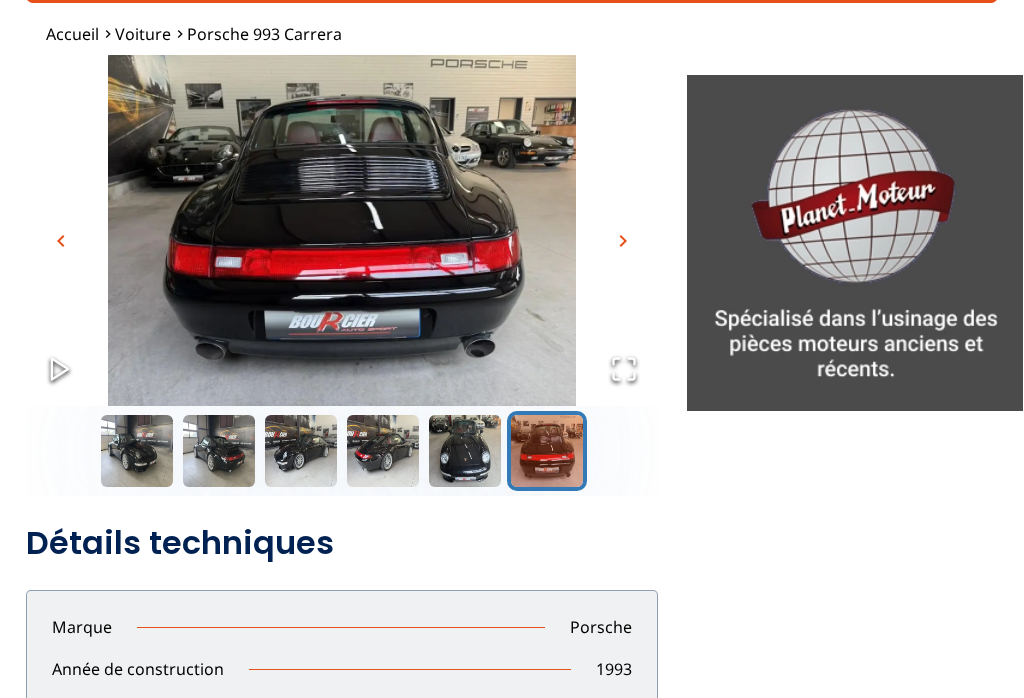 scroll, scrollTop: 0, scrollLeft: 0, axis: both 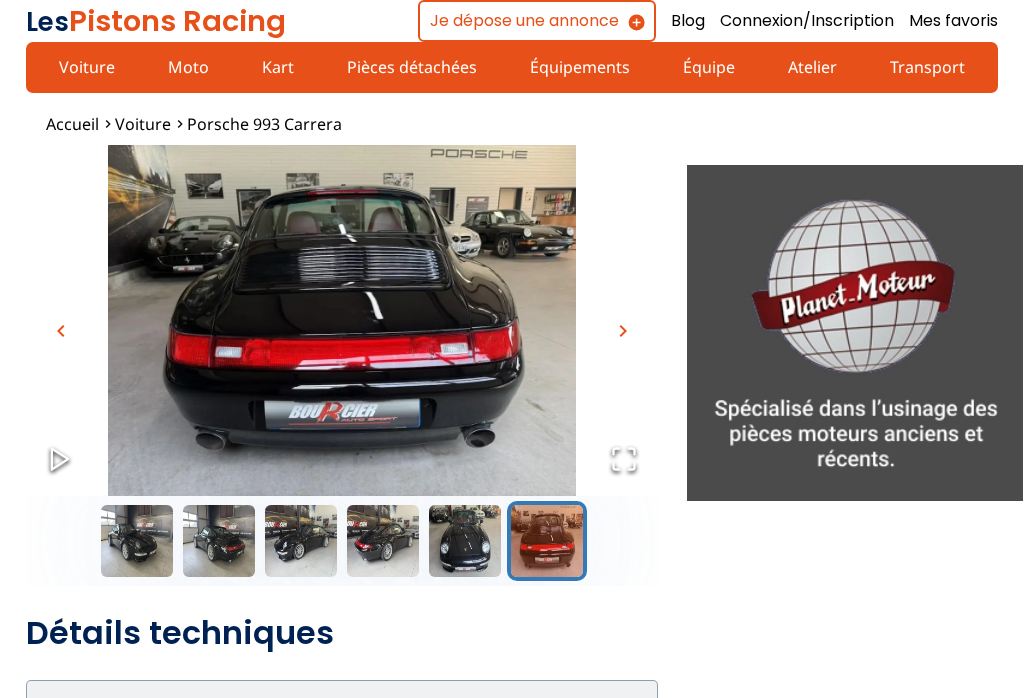click on "chevron_right" at bounding box center [623, 331] 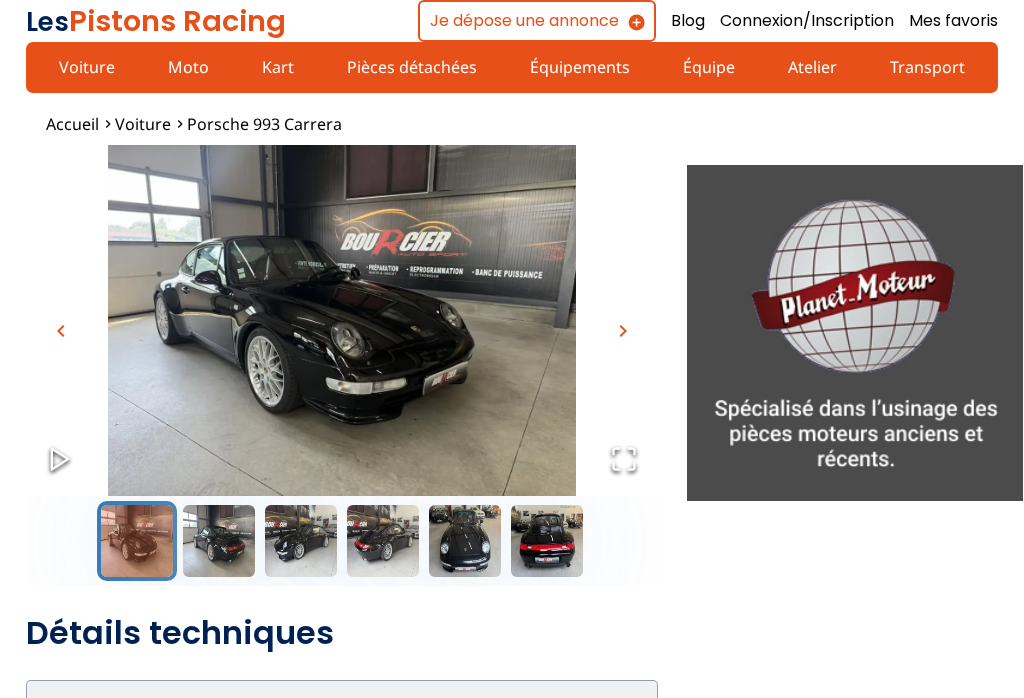 click at bounding box center [342, 320] 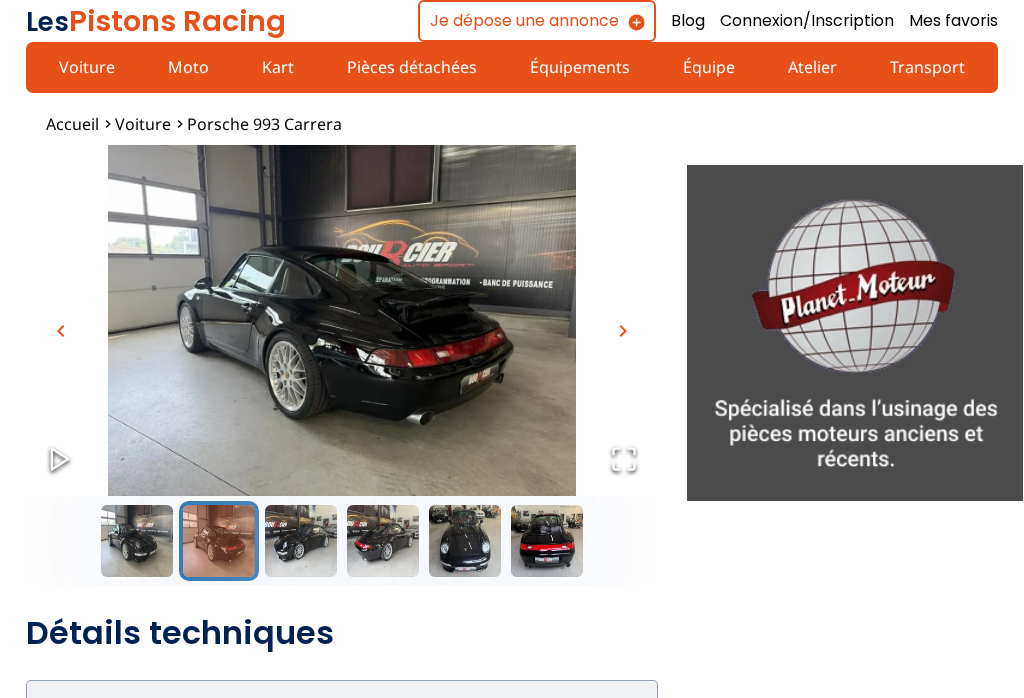 click on "chevron_right" at bounding box center [623, 331] 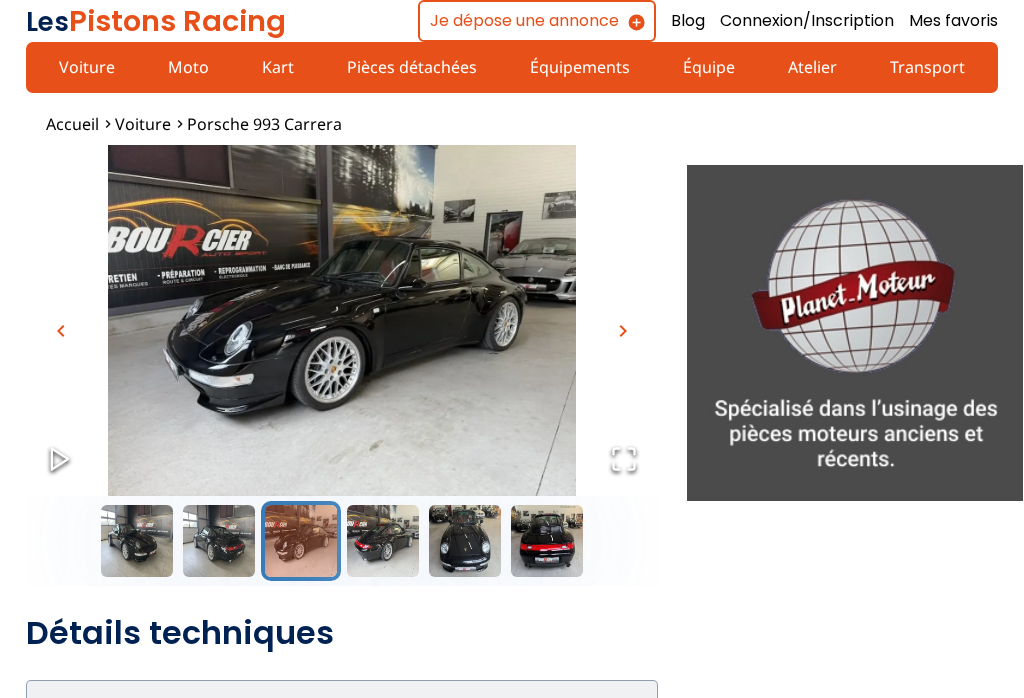 click on "chevron_right" at bounding box center (623, 331) 